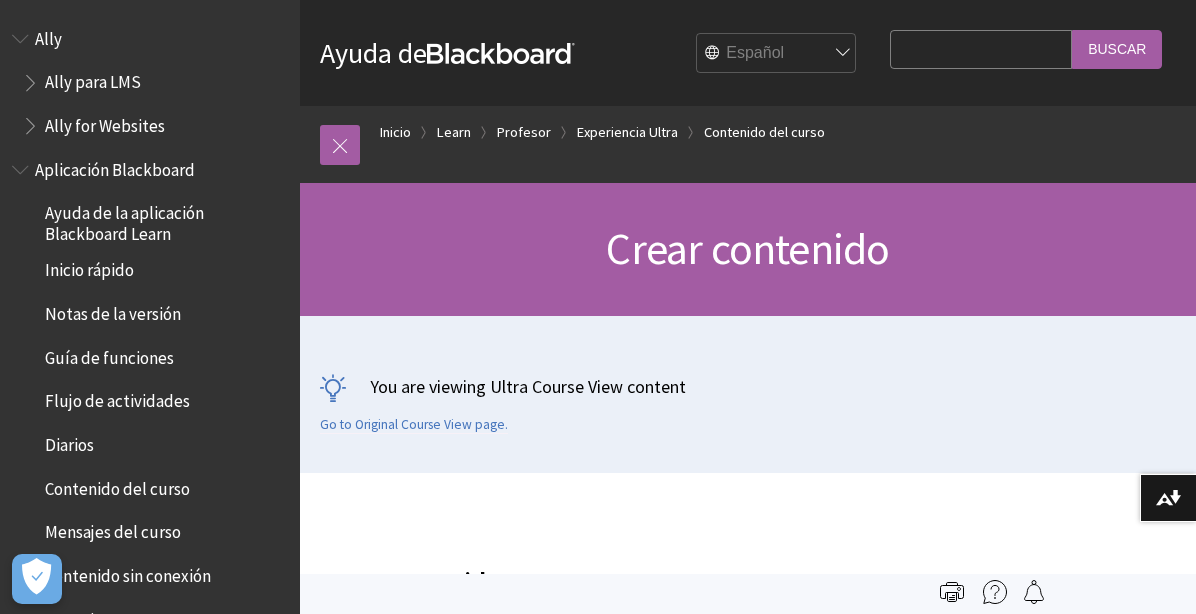 scroll, scrollTop: 7, scrollLeft: 0, axis: vertical 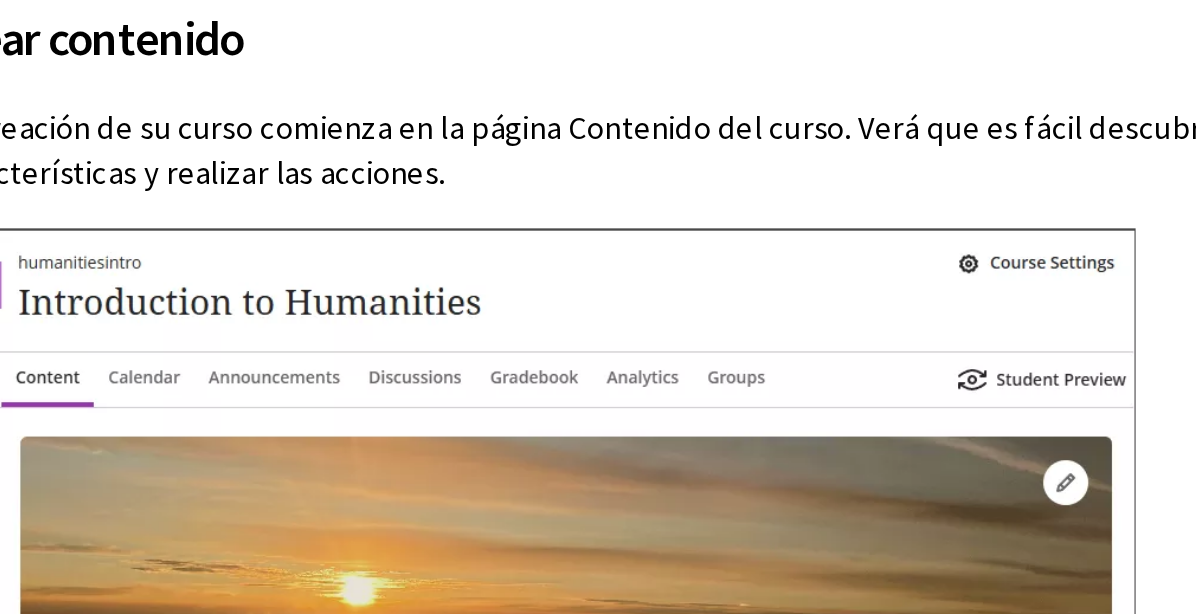 click at bounding box center [670, 504] 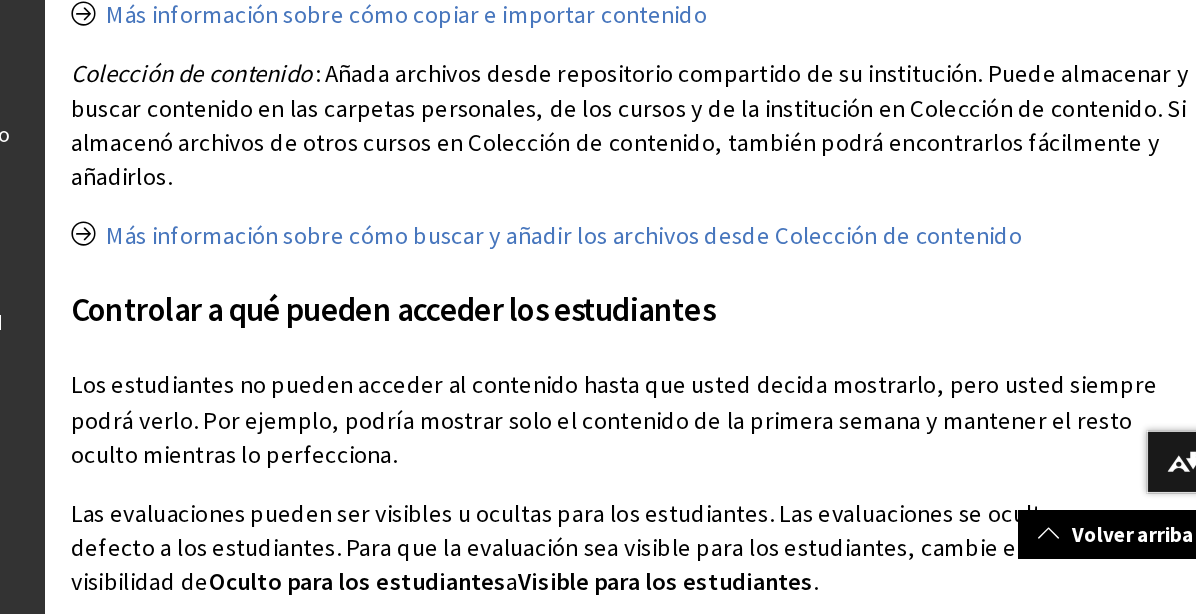 scroll, scrollTop: 2129, scrollLeft: 0, axis: vertical 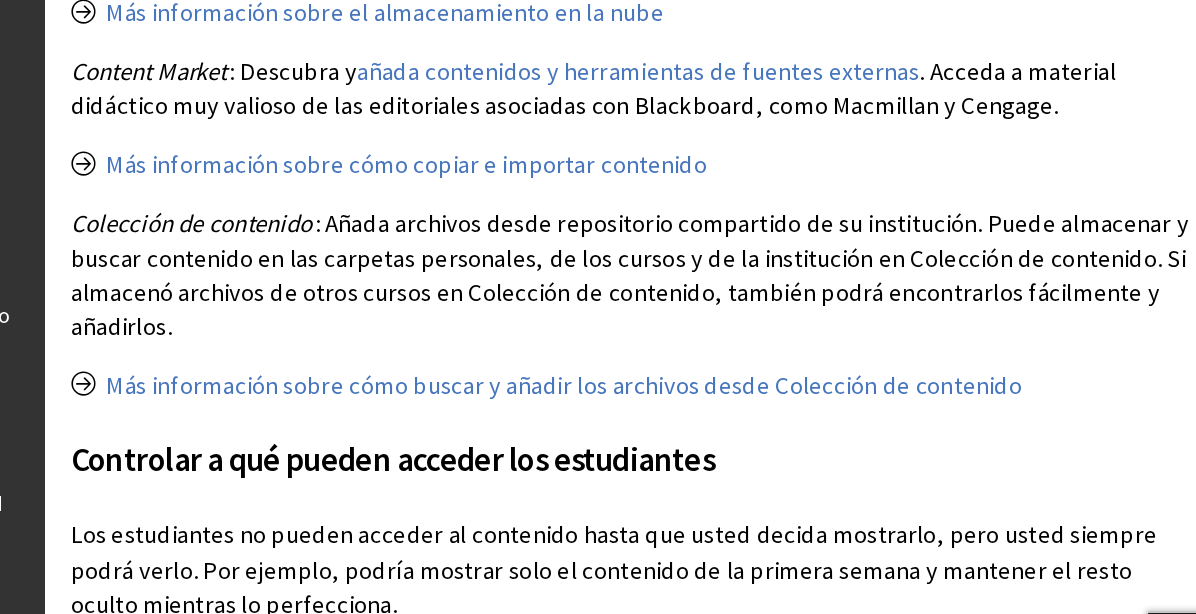 click on "Content Market : Descubra y  añada contenidos y herramientas de fuentes externas . Acceda a material didáctico muy valioso de las editoriales asociadas con Blackboard, como Macmillan y Cengage." at bounding box center [748, 76] 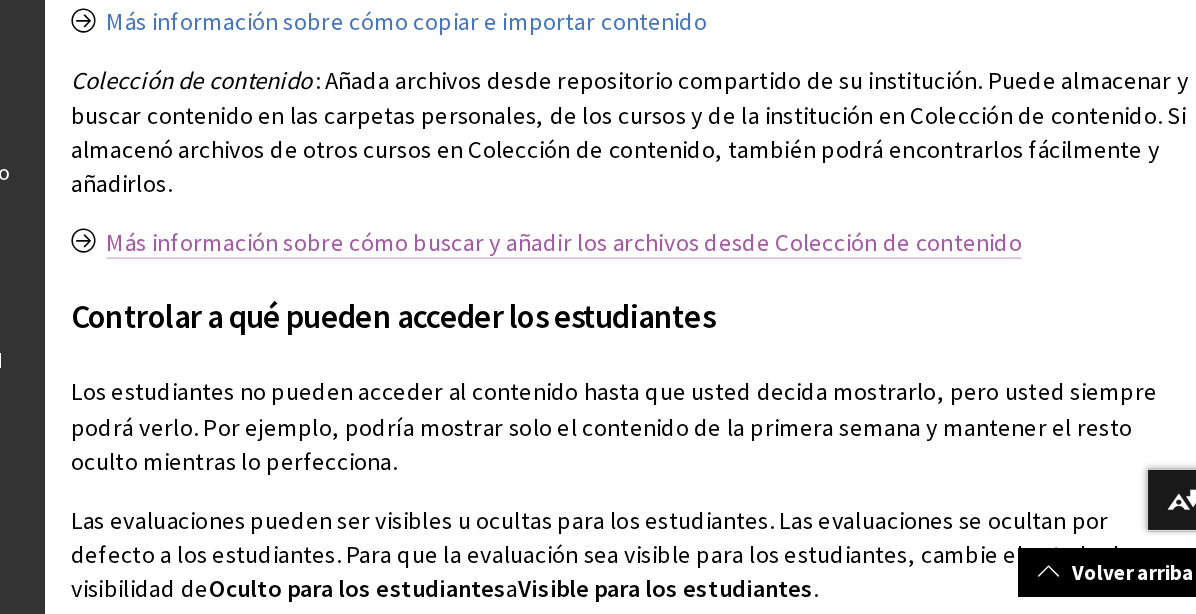 click on "Más información sobre cómo buscar y añadir los archivos desde Colección de contenido" at bounding box center (696, 302) 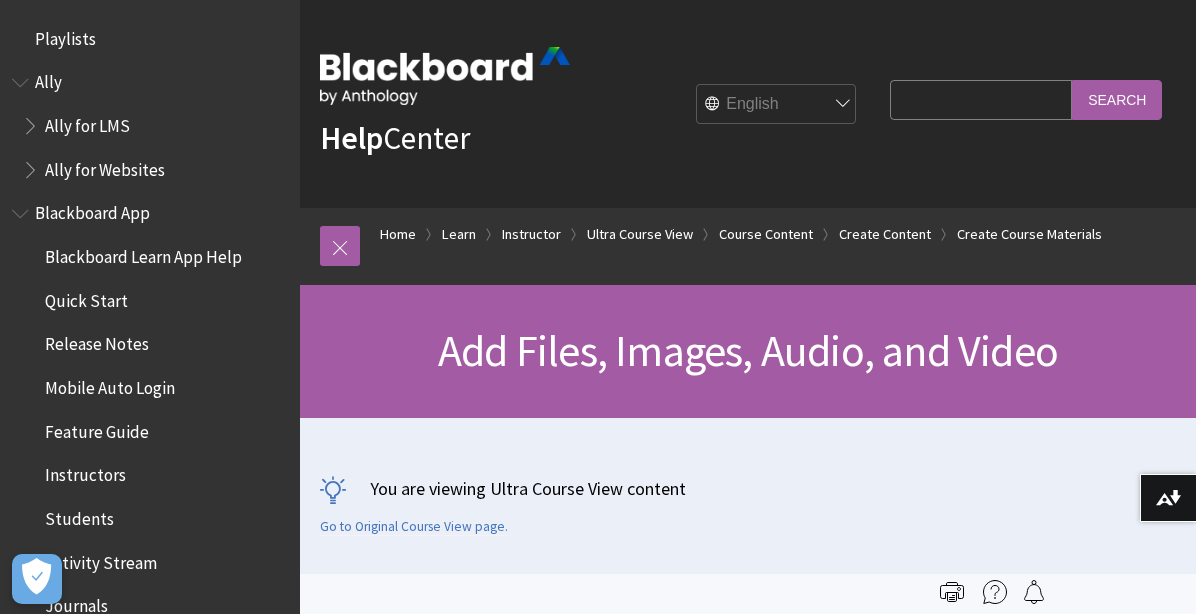 scroll, scrollTop: 19714, scrollLeft: 0, axis: vertical 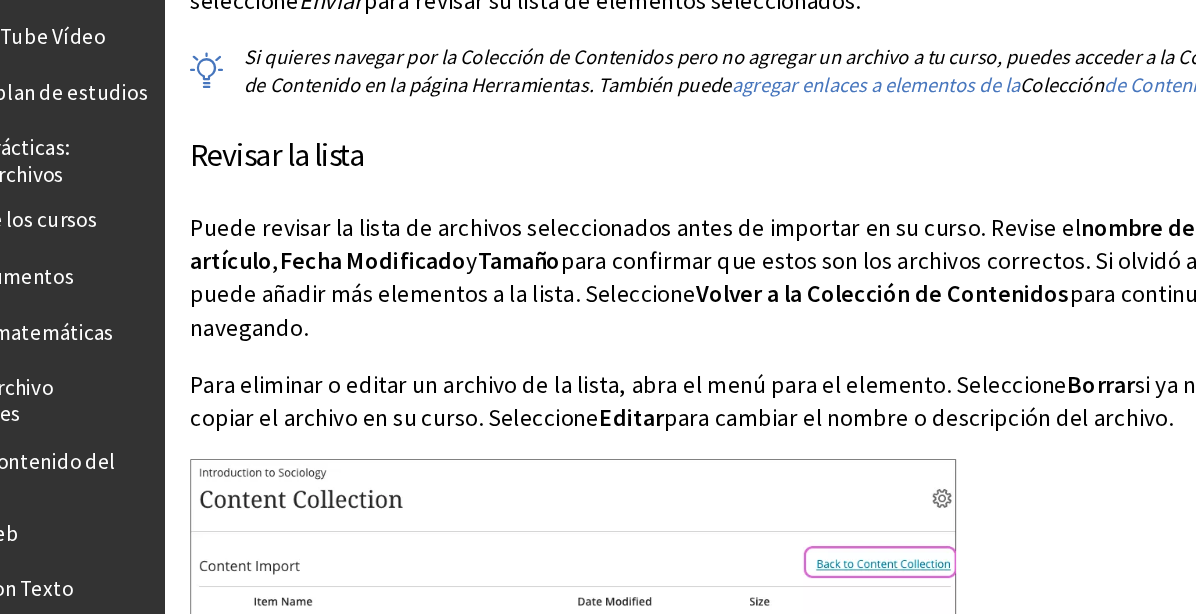 click on "Add files from the Content Collection You can use the Content Collection to organize, share, and reuse files in your courses and those files shared across the institution. You can add files from the Content Collection right on the  Course Content  page. Select the plus sign wherever you want to add files. In the menu, select  Content Collection  to browse the files available to you and add them to your course. You can also find the Content Collection in the  Import Content  panel. Select  Content Collection  to browse the files available to you and add them to your course. To speed up the process, you can select multiple files to add at one time.
Seleccione  Browse Content Collection de configuración del navegador  en la parte superior de la ventana. Enviar  para revisar su lista de elementos seleccionados. agregar enlaces a elementos de la  Colección  ." at bounding box center [748, -12] 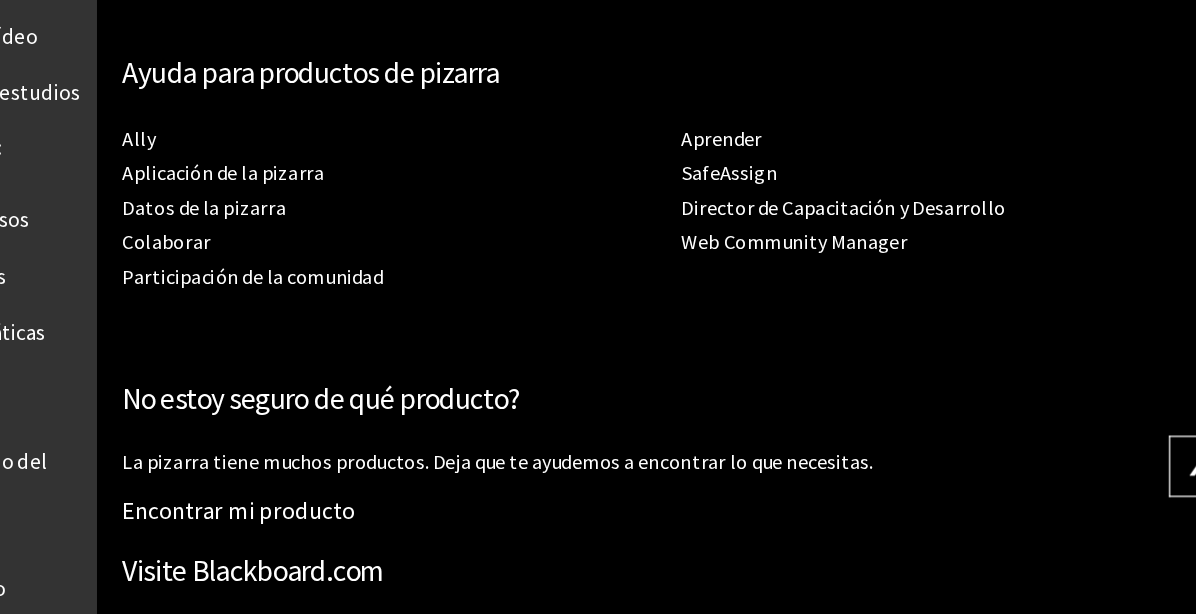 scroll, scrollTop: 23258, scrollLeft: 0, axis: vertical 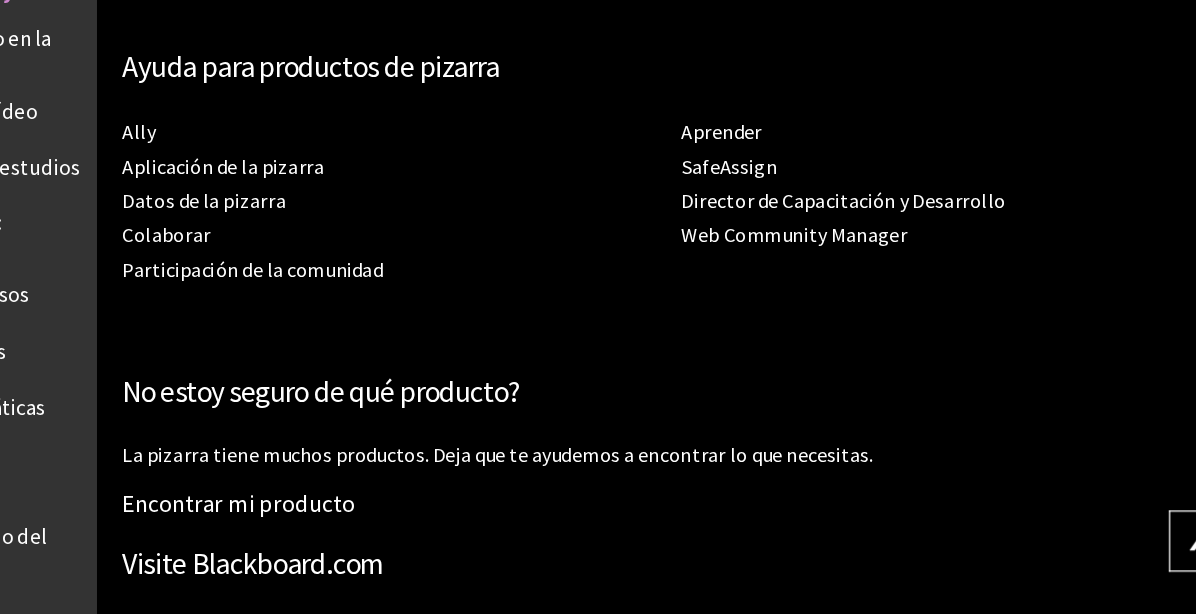 click on "La pizarra tiene muchos productos. Deja que te ayudemos a encontrar lo que necesitas." at bounding box center (748, 430) 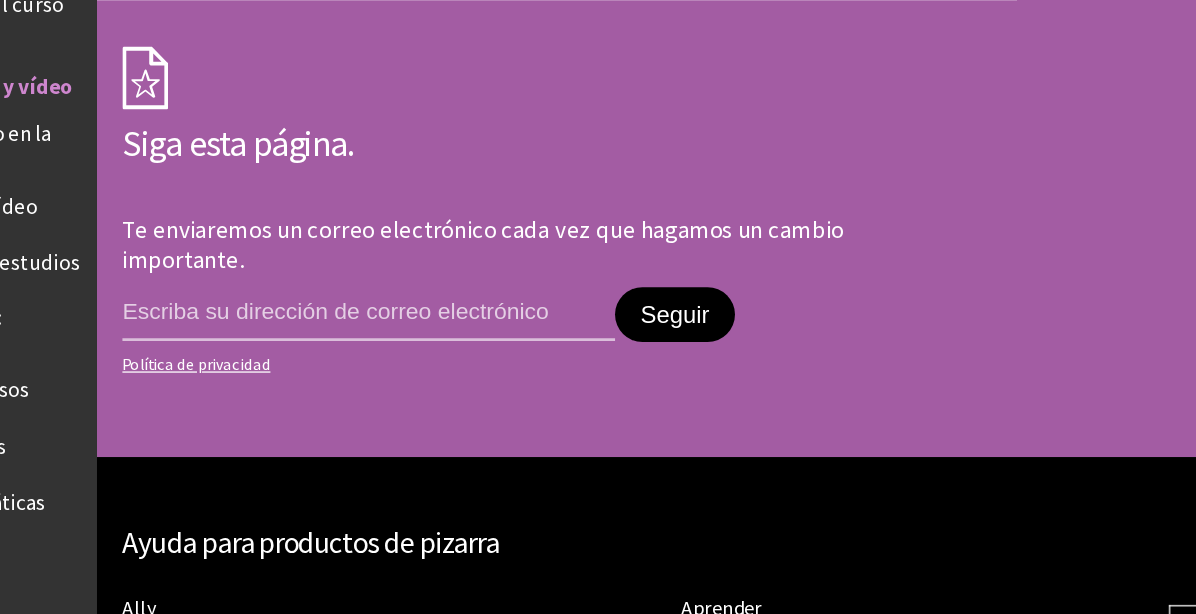 scroll, scrollTop: 22946, scrollLeft: 0, axis: vertical 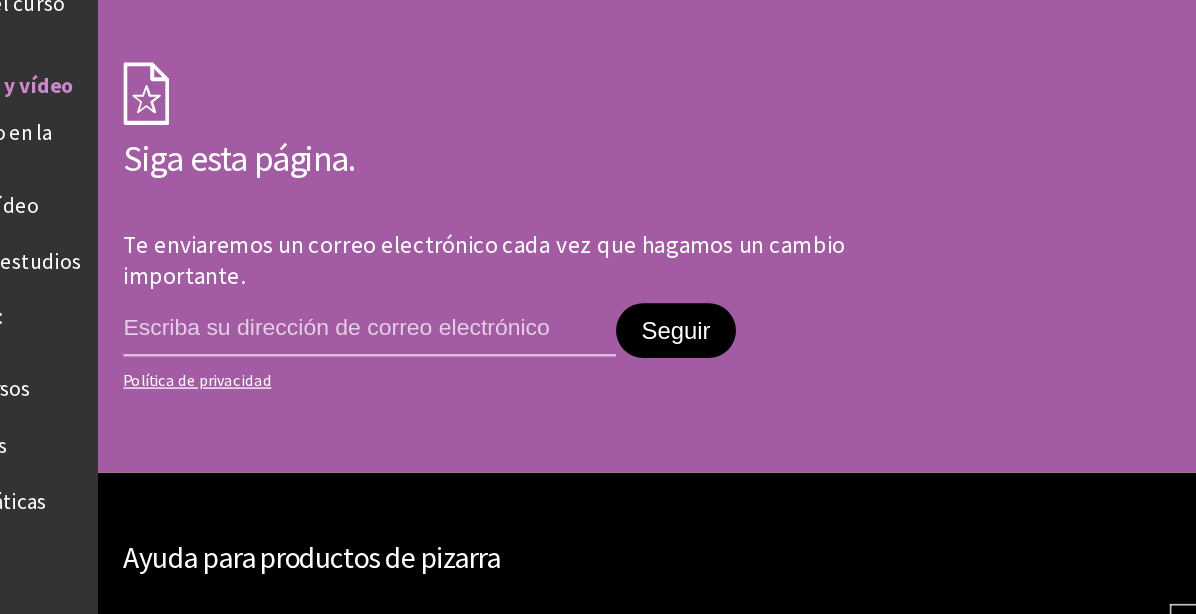 click on "Aplicación de la pizarra" at bounding box center (399, 516) 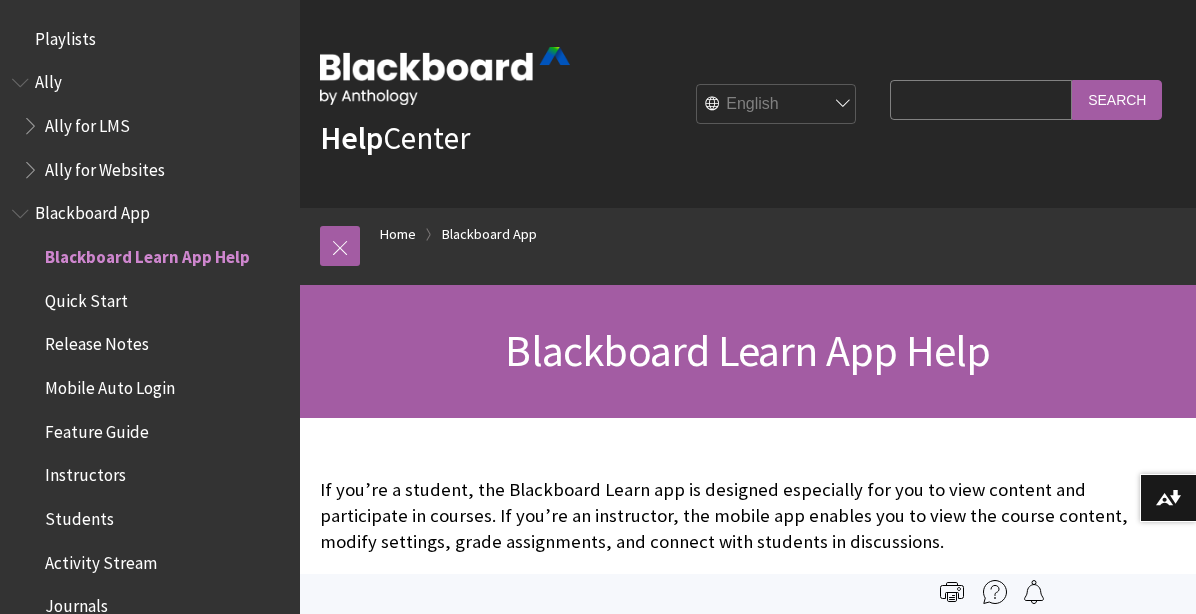 scroll, scrollTop: 0, scrollLeft: 0, axis: both 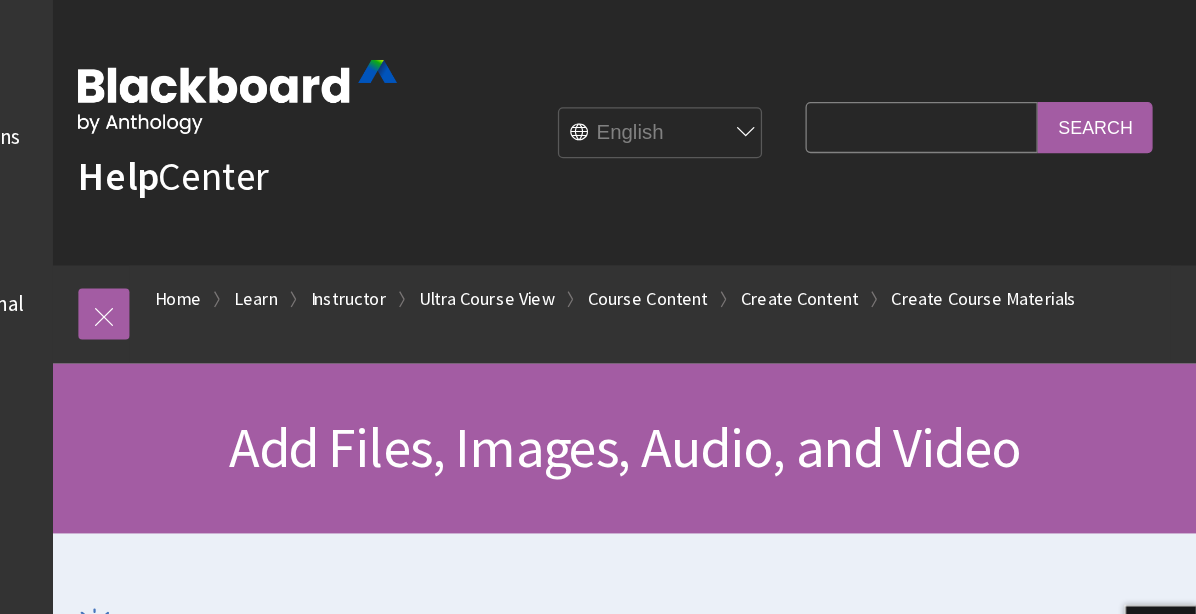 click on "English عربية Català Cymraeg Deutsch Español Suomi Français עברית Italiano 日本語 한국어 Nederlands Norsk (Bokmål) Português, Brasil Русский Svenska Türkçe 简体中文 Français Canadien" at bounding box center (777, 104) 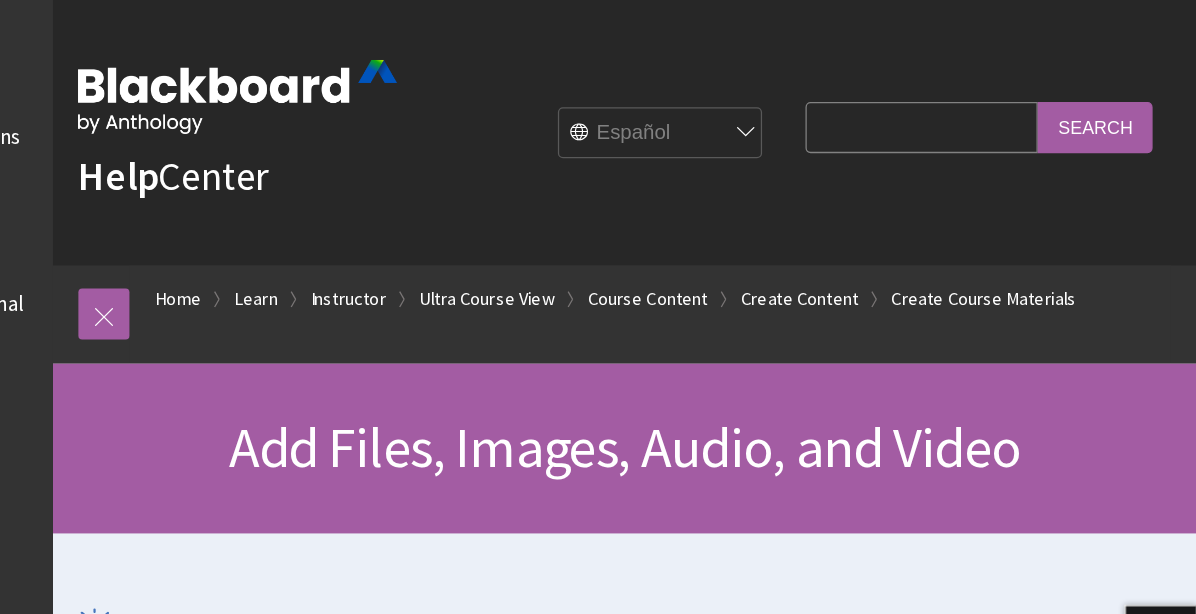 click on "Español" at bounding box center (0, 0) 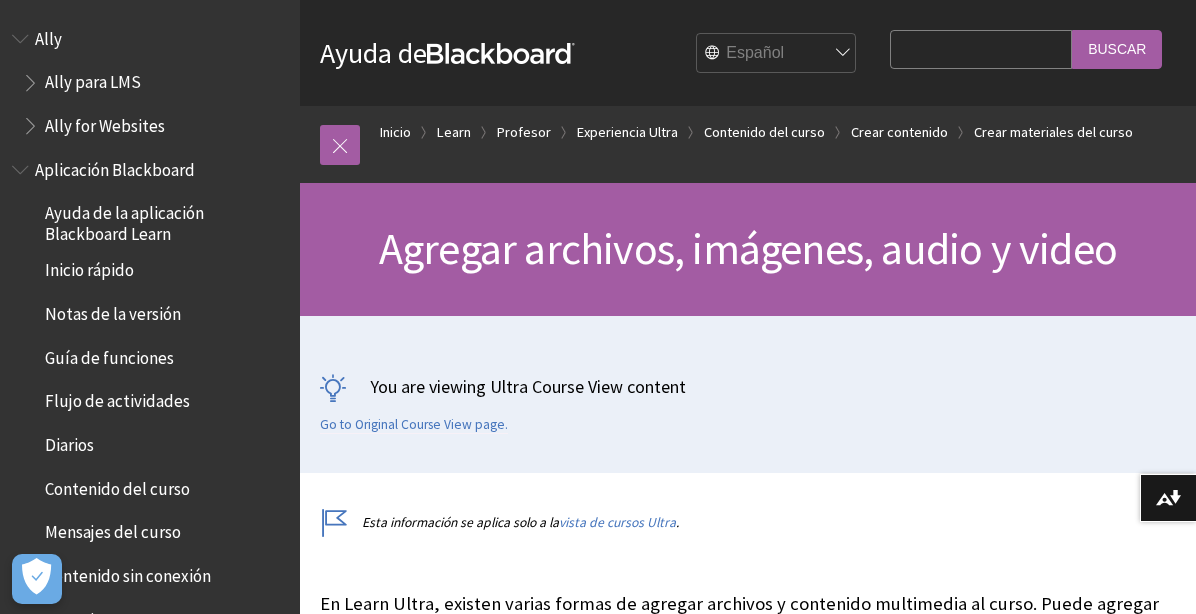 scroll, scrollTop: 20, scrollLeft: 0, axis: vertical 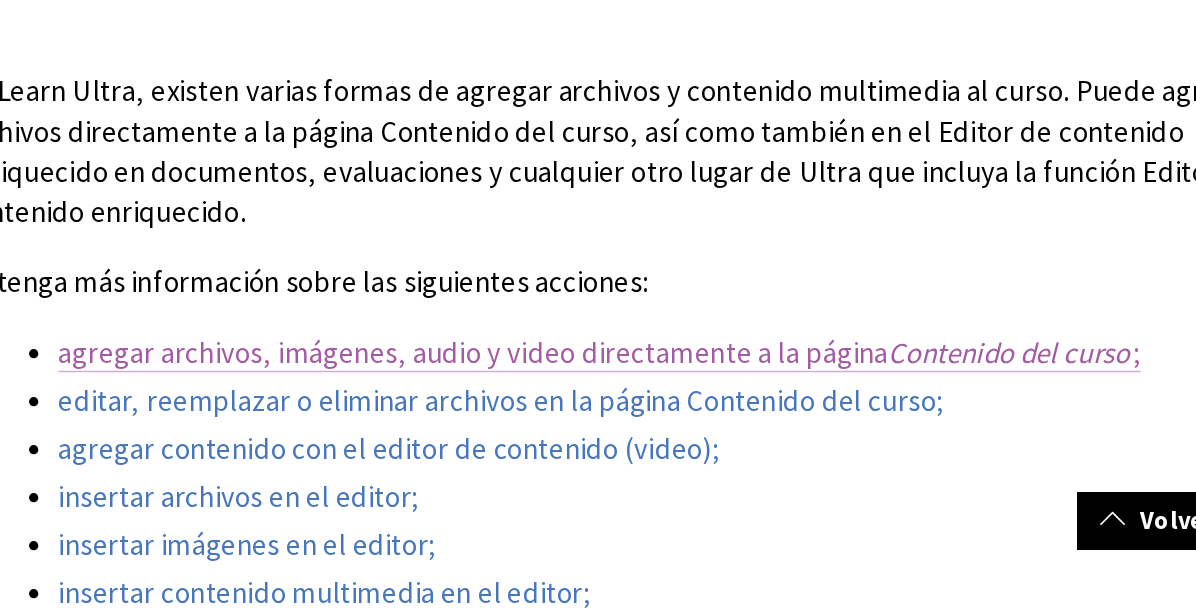 click on "agregar archivos, imágenes, audio y video directamente a la página  Contenido del curso ;" at bounding box center (733, 446) 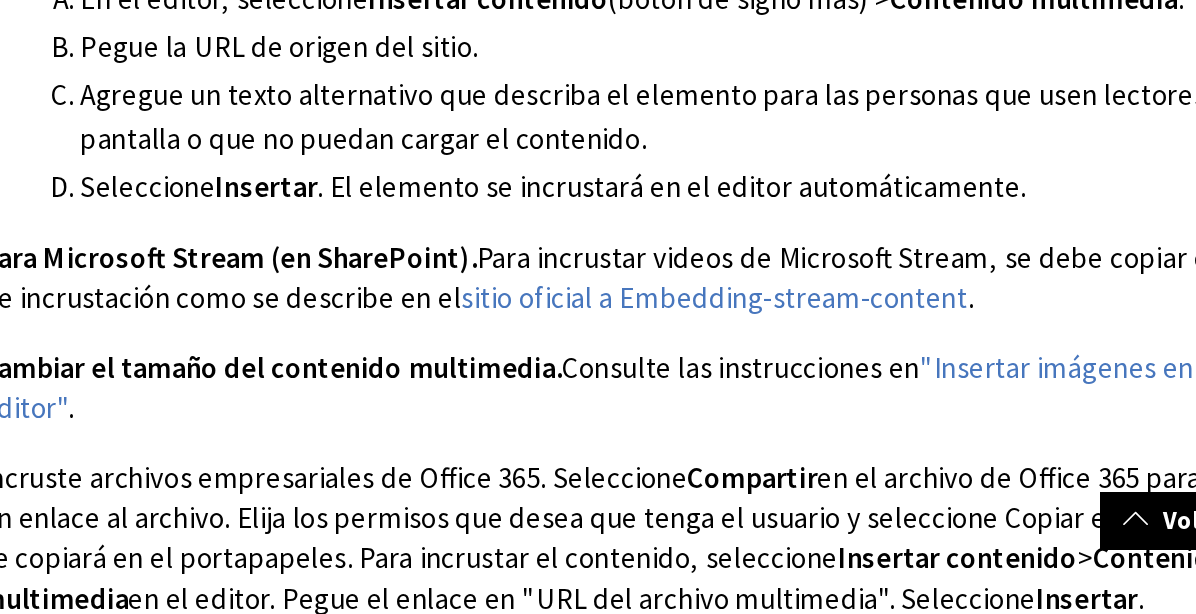 scroll, scrollTop: 17035, scrollLeft: 0, axis: vertical 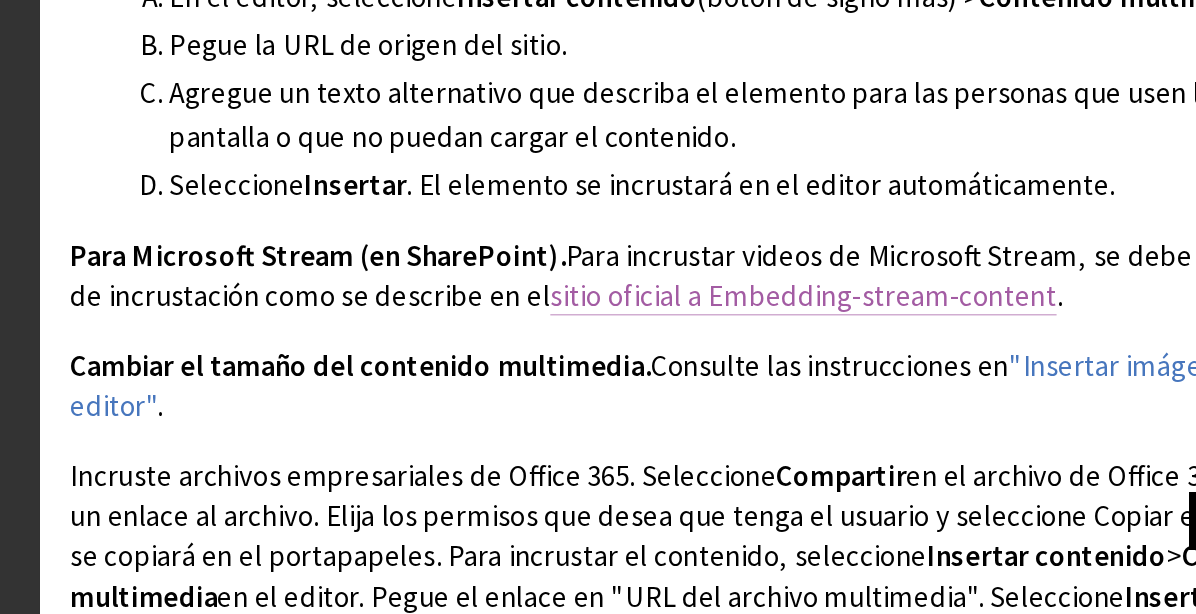 click on "sitio oficial a Embedding-stream-content" at bounding box center [793, 409] 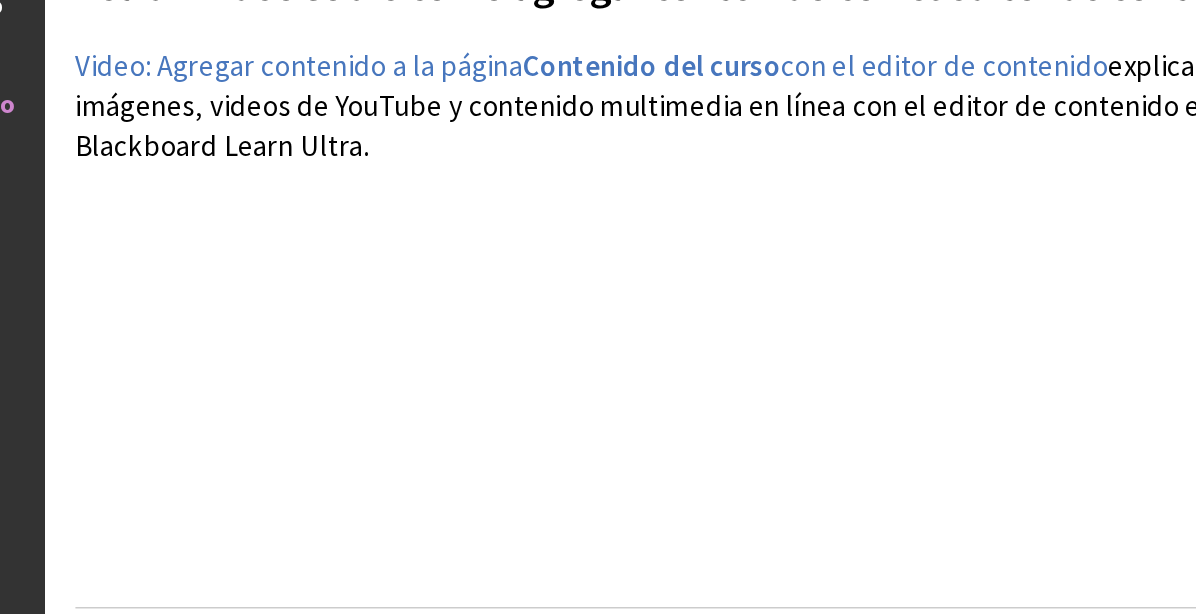 scroll, scrollTop: 10099, scrollLeft: 0, axis: vertical 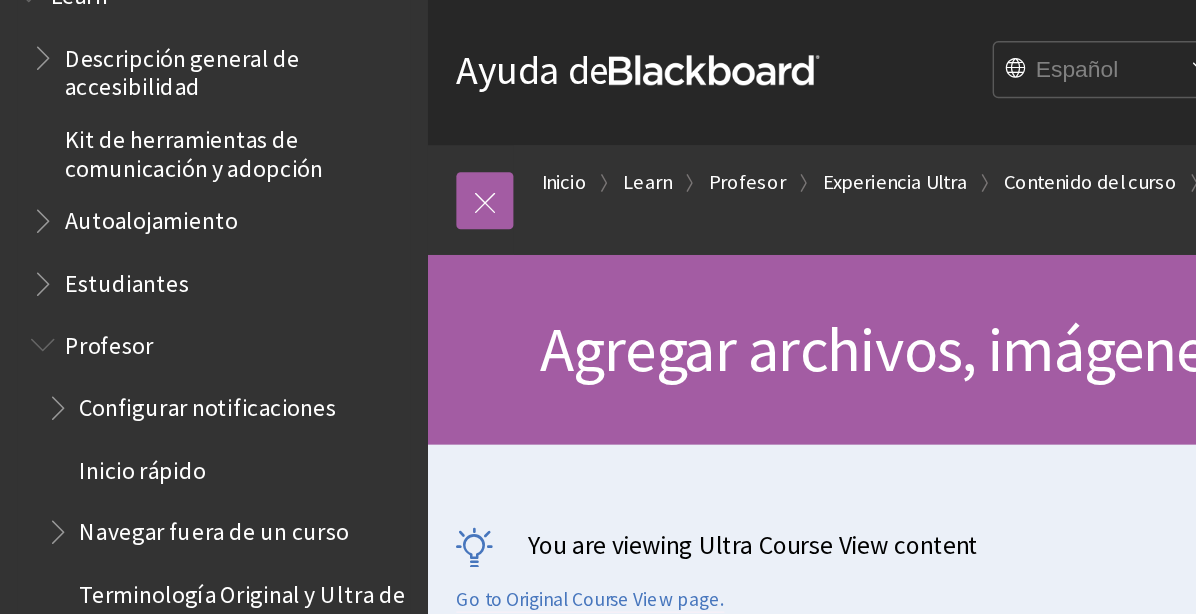 click on "Profesor" at bounding box center [76, 242] 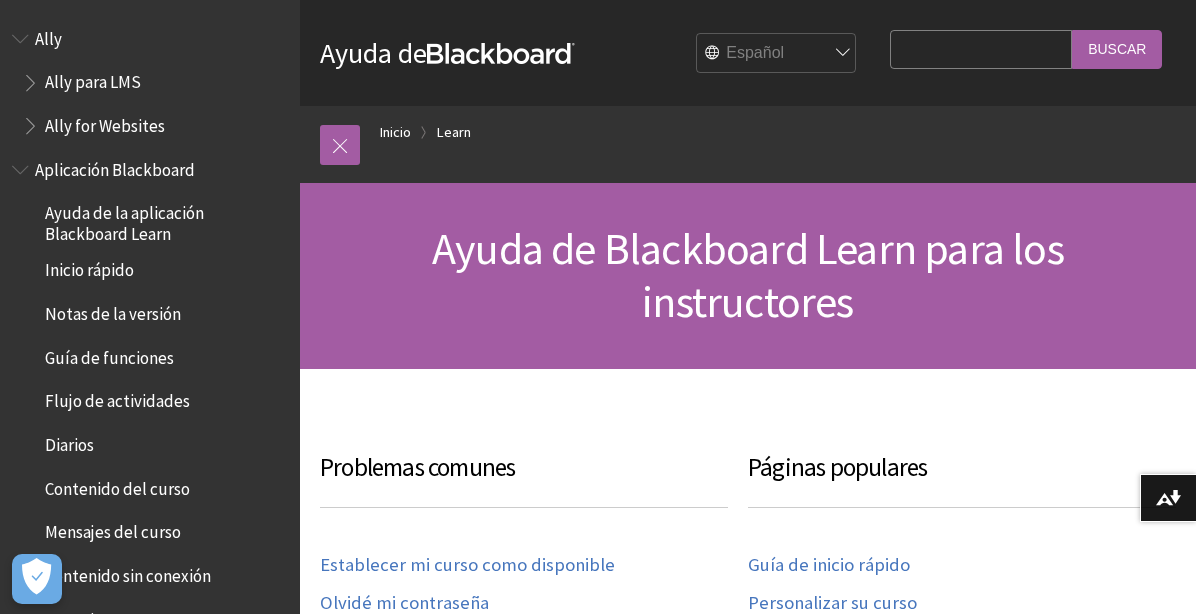 scroll, scrollTop: 0, scrollLeft: 0, axis: both 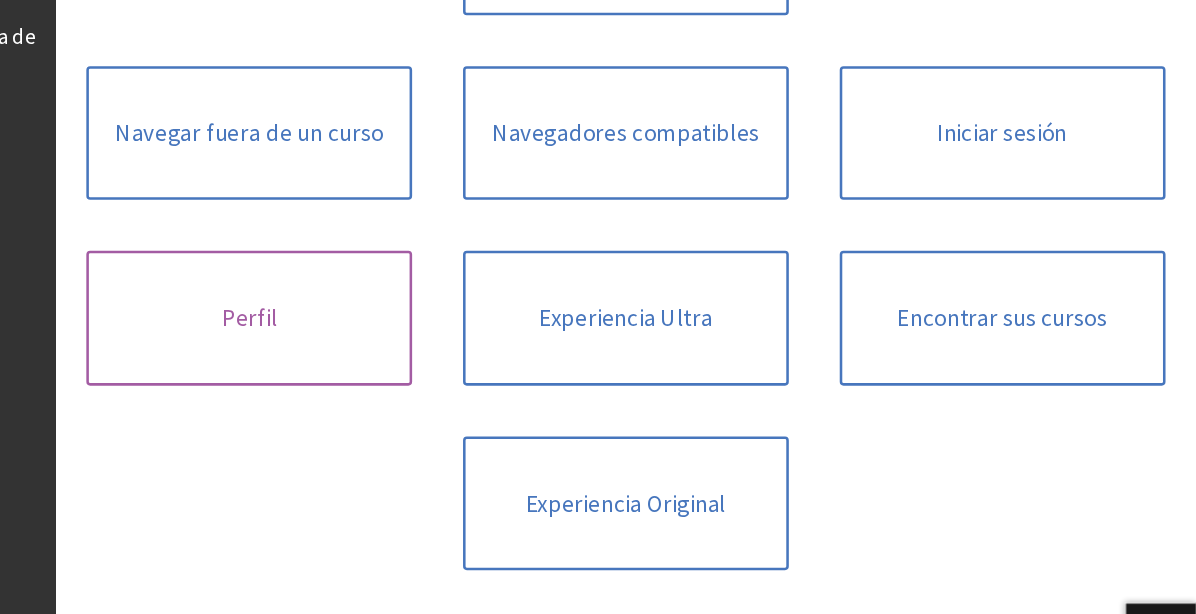 click on "Perfil" at bounding box center [452, 251] 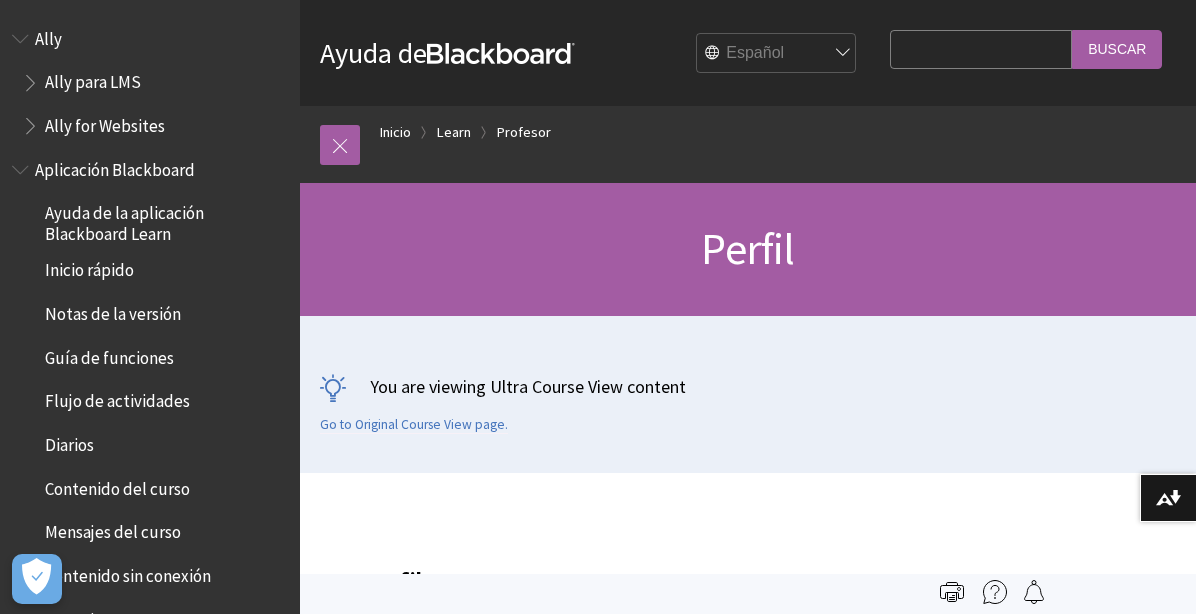 scroll, scrollTop: 0, scrollLeft: 0, axis: both 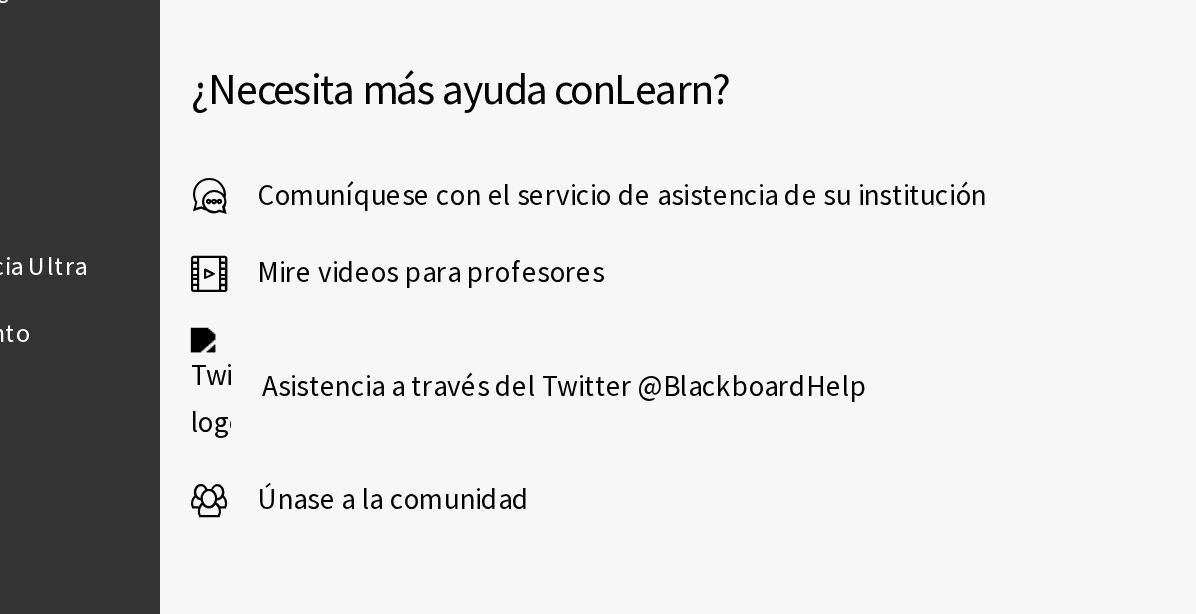 click on "Únase a la comunidad" at bounding box center [440, 508] 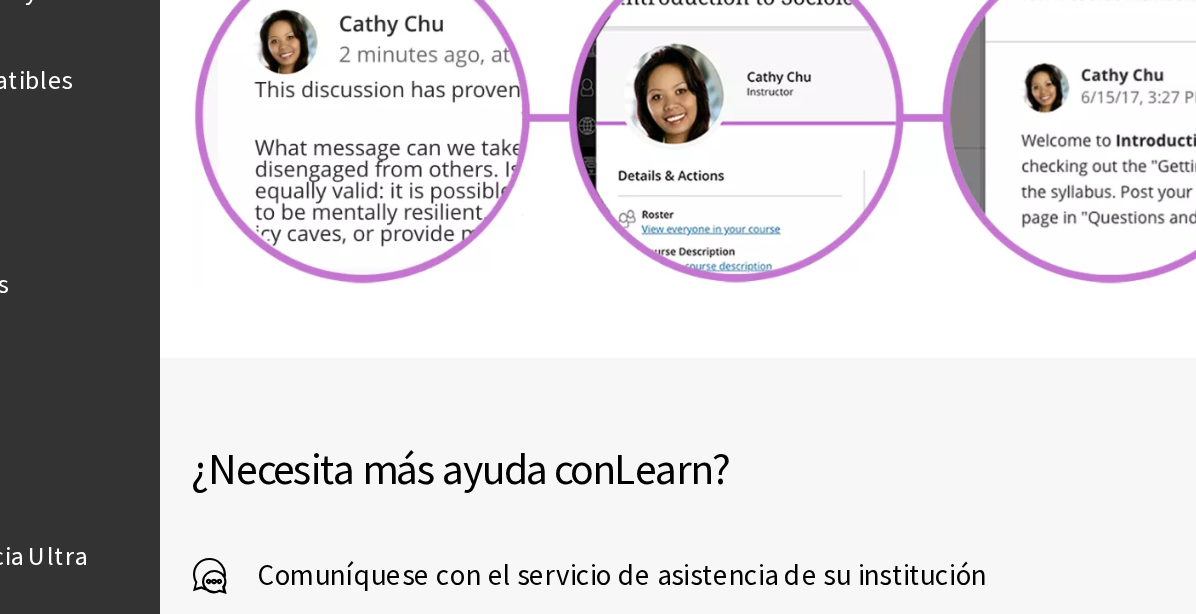 scroll, scrollTop: 3217, scrollLeft: 0, axis: vertical 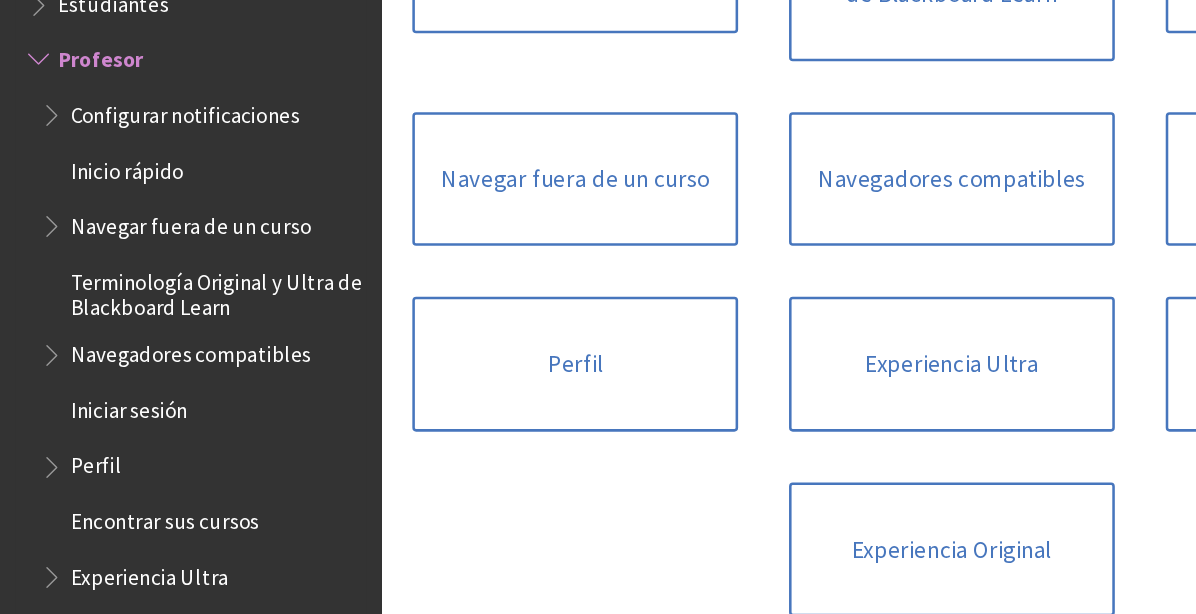 drag, startPoint x: 148, startPoint y: 172, endPoint x: 149, endPoint y: 184, distance: 12.0415945 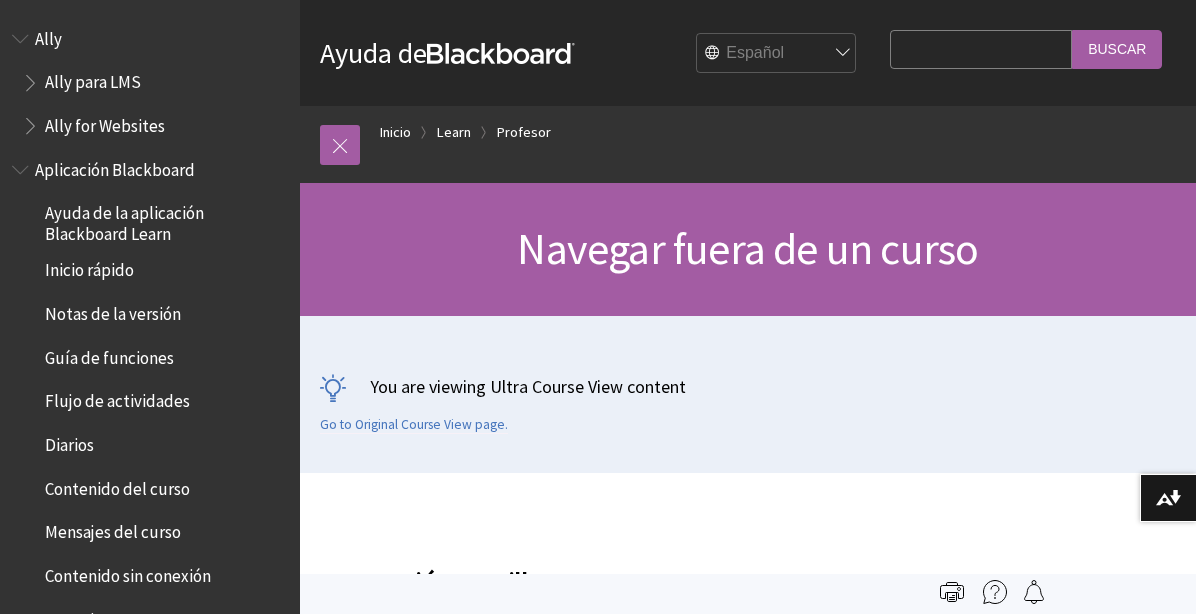 scroll, scrollTop: 0, scrollLeft: 0, axis: both 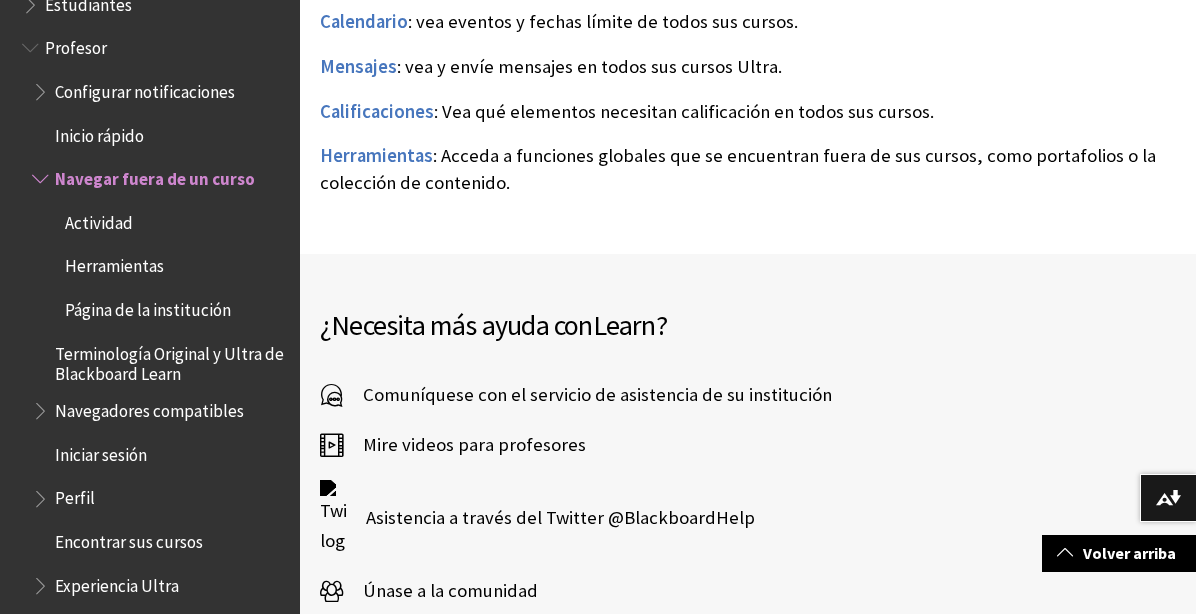 click on "Mire videos para profesores" at bounding box center [464, 445] 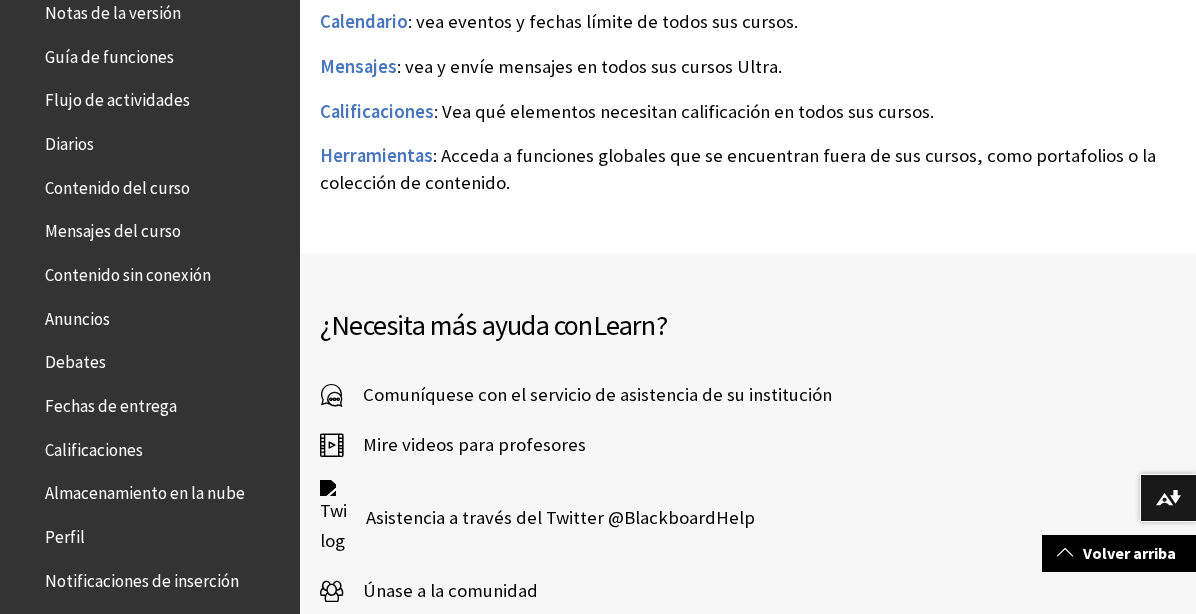 scroll, scrollTop: 0, scrollLeft: 0, axis: both 